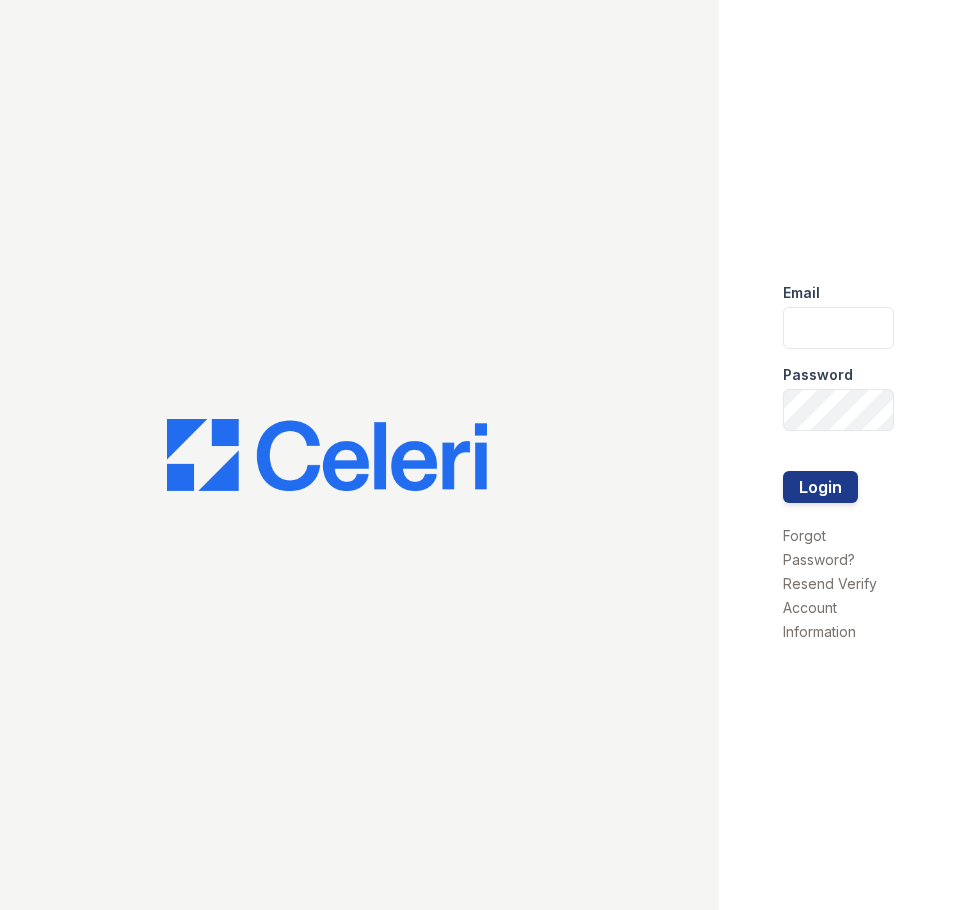 scroll, scrollTop: 0, scrollLeft: 0, axis: both 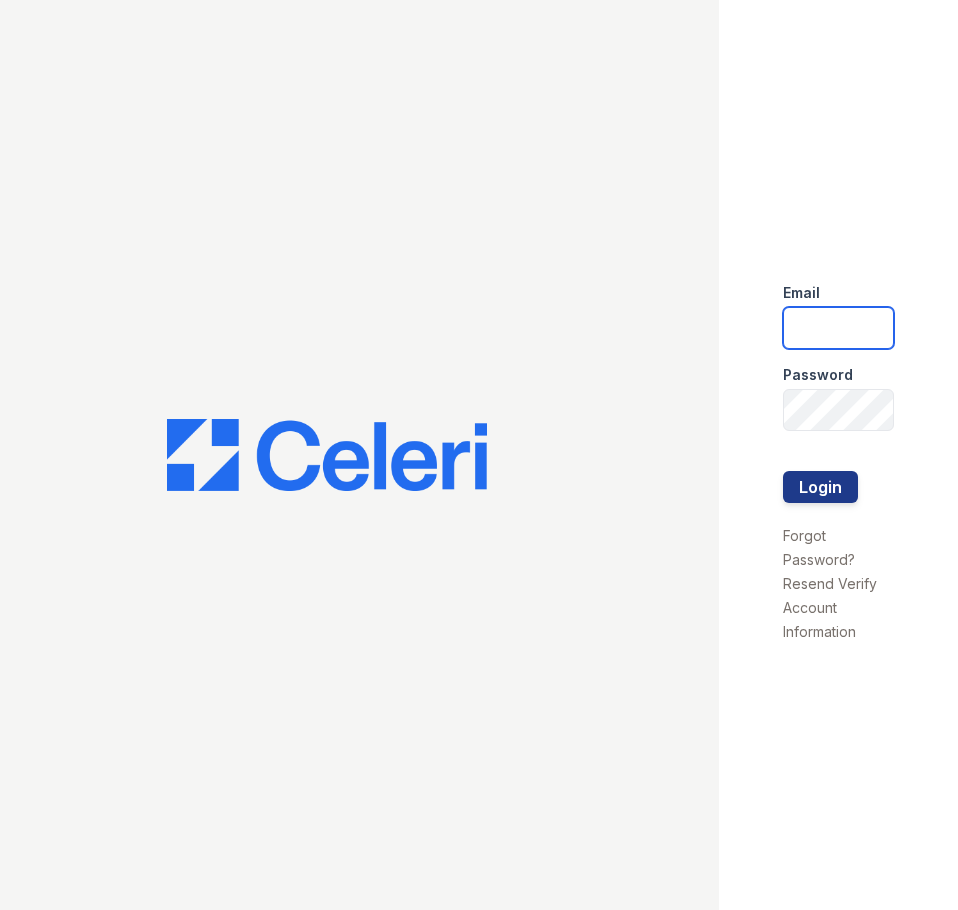 click at bounding box center (839, 328) 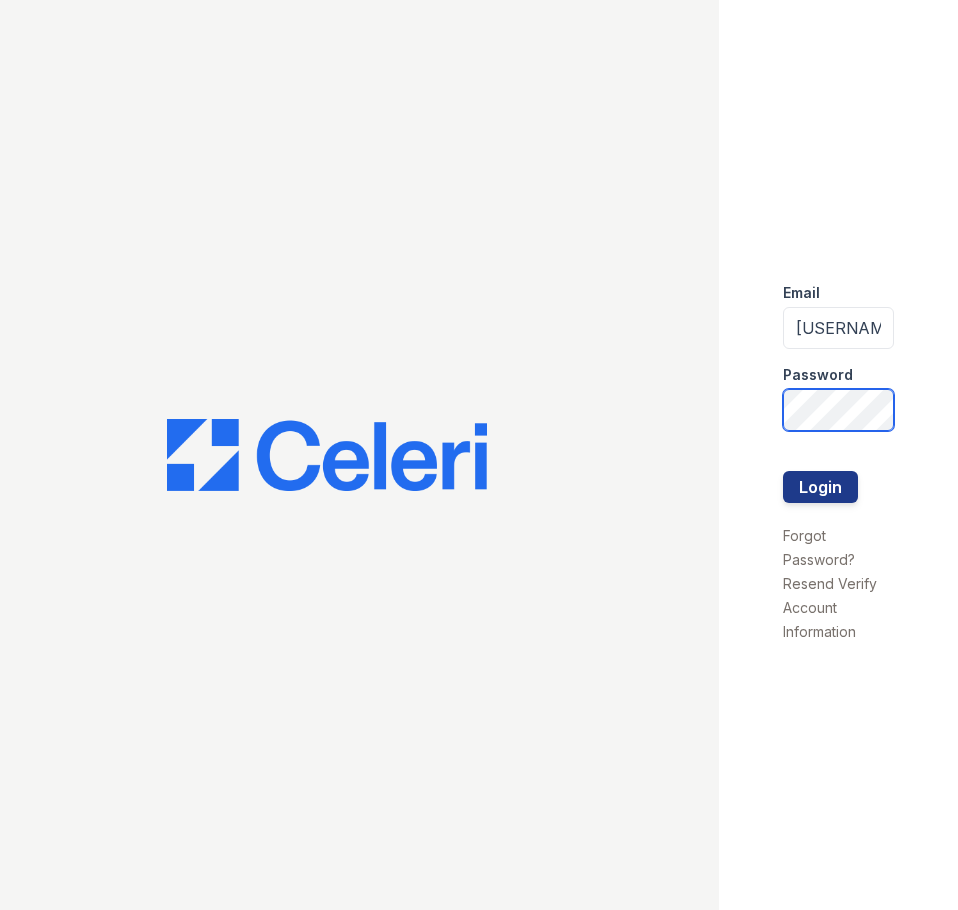 click on "Login" at bounding box center [820, 487] 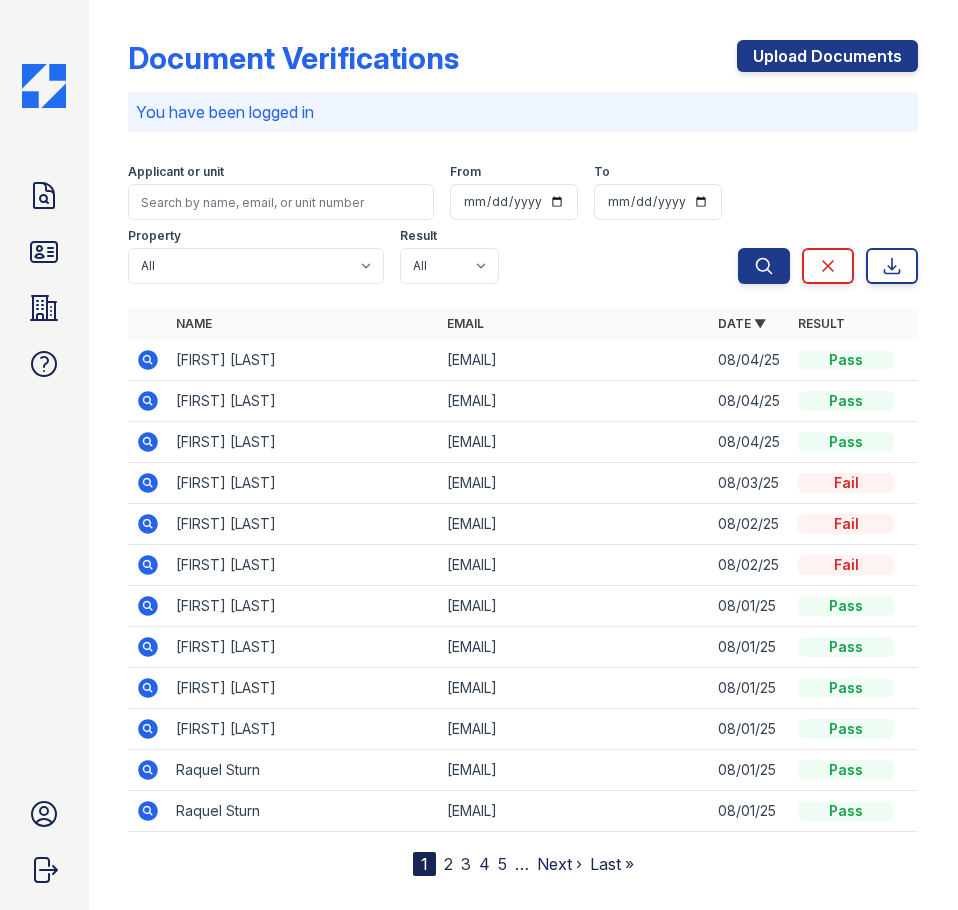 scroll, scrollTop: 0, scrollLeft: 0, axis: both 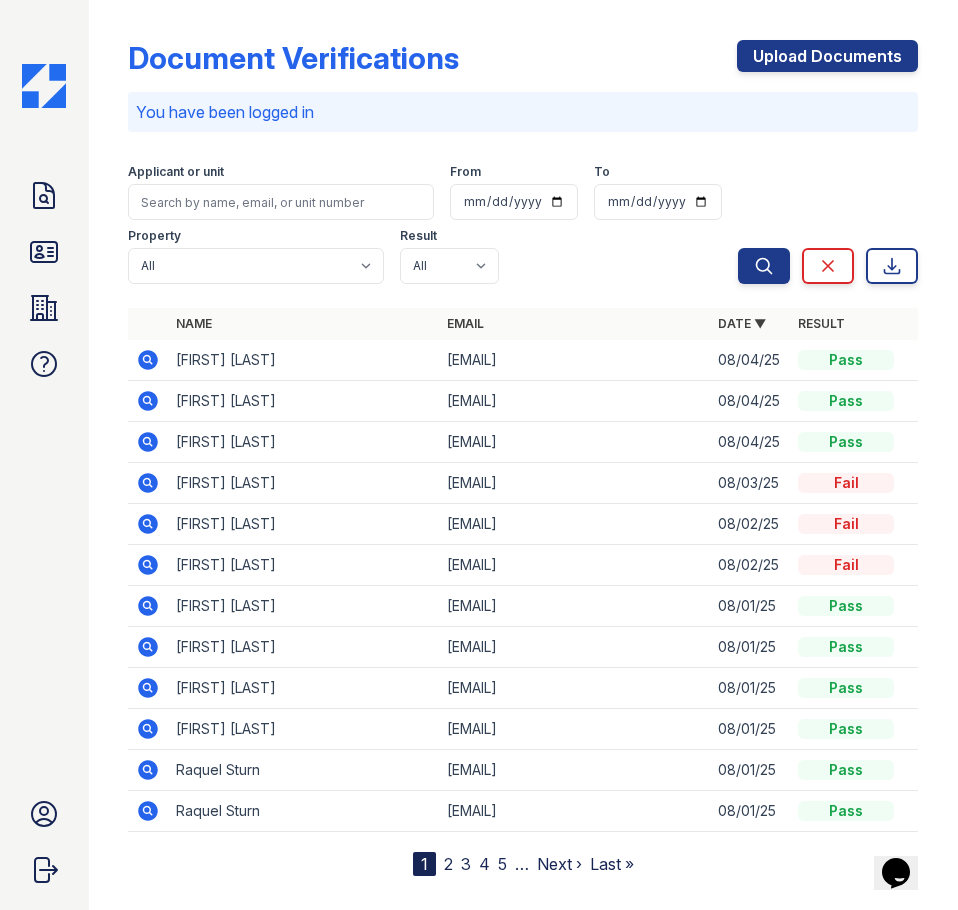 click 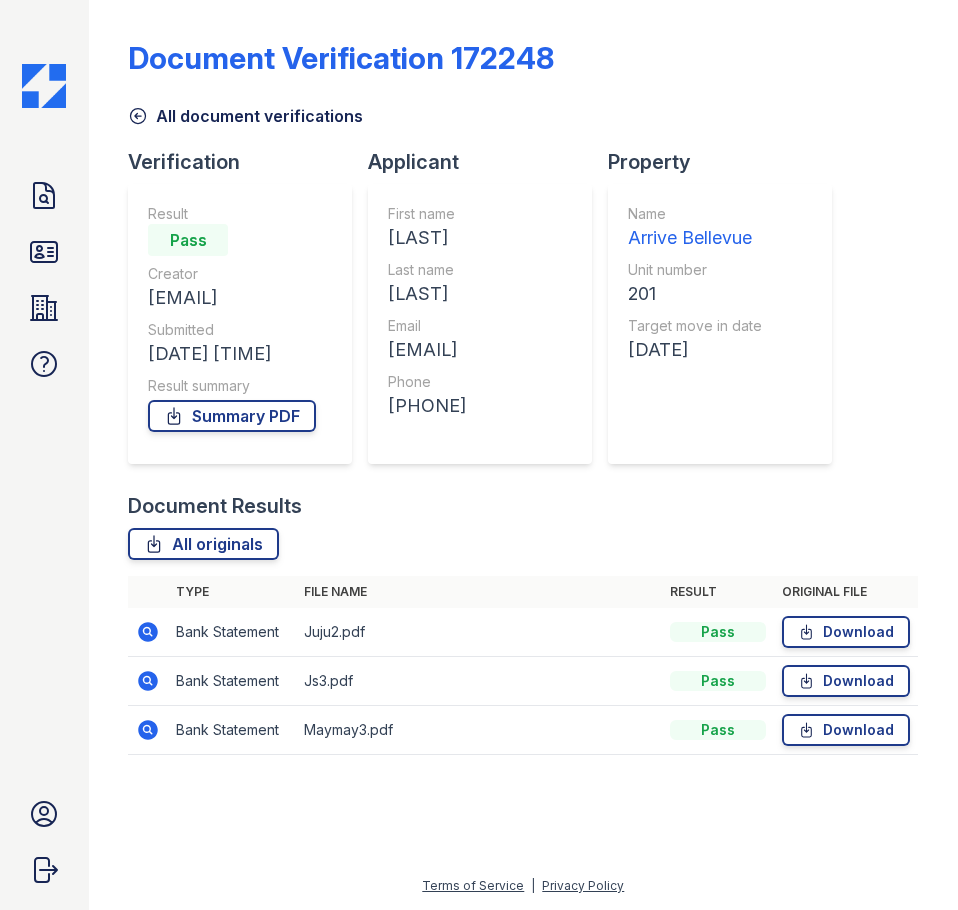 scroll, scrollTop: 0, scrollLeft: 0, axis: both 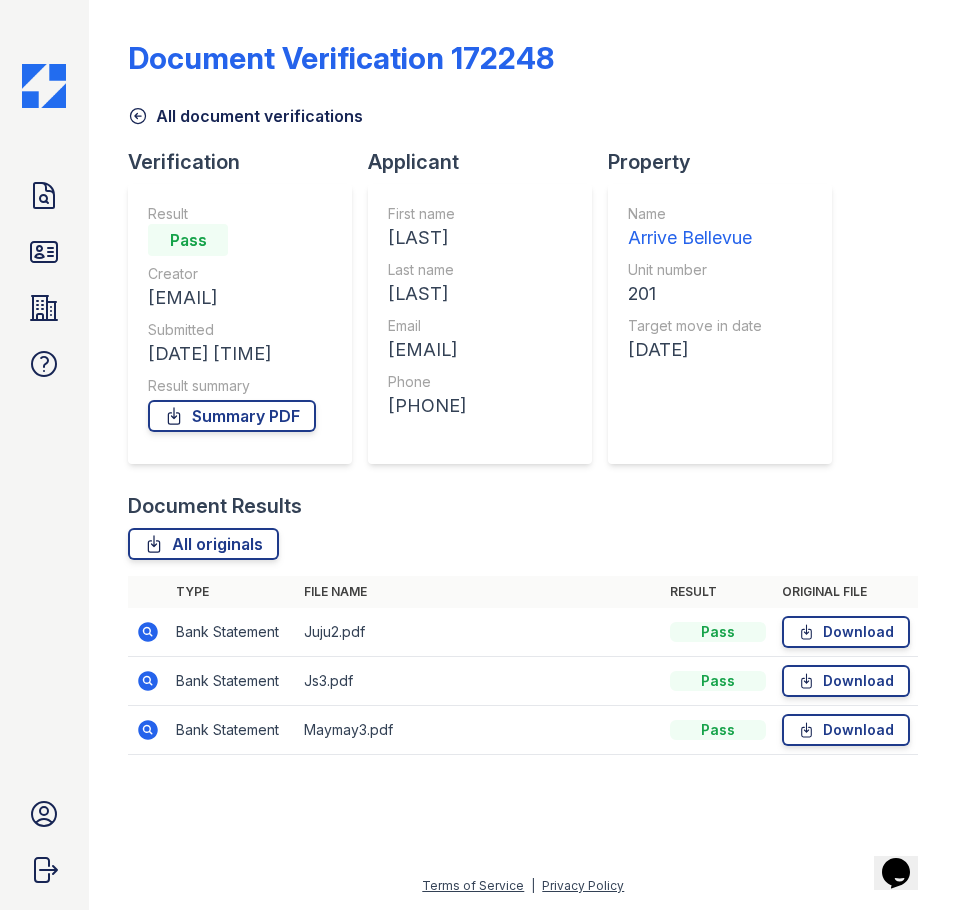 click 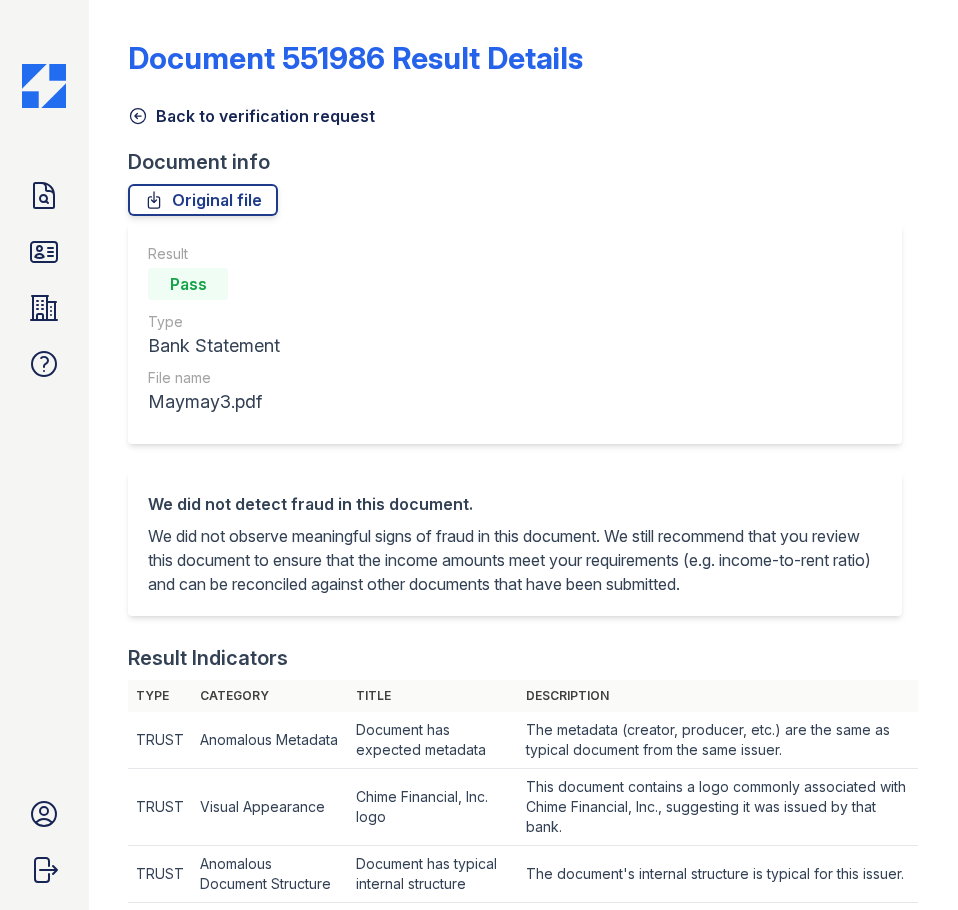 scroll, scrollTop: 0, scrollLeft: 0, axis: both 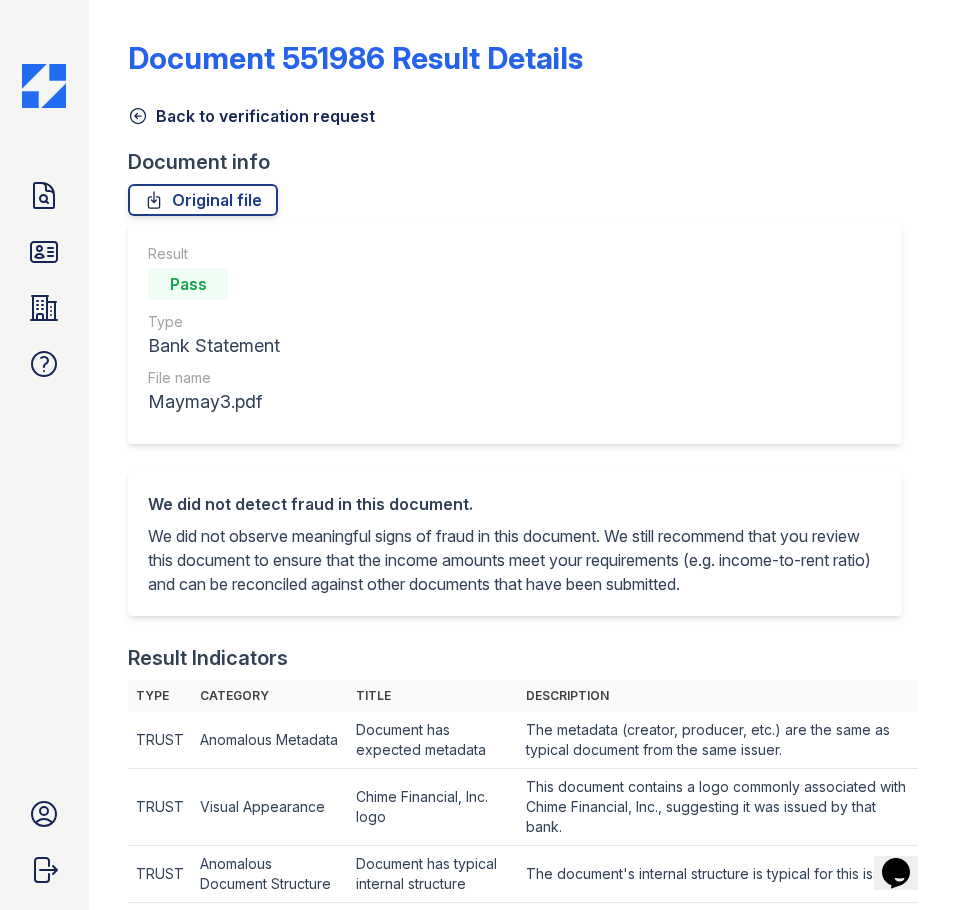 click on "Back to verification request" at bounding box center (251, 116) 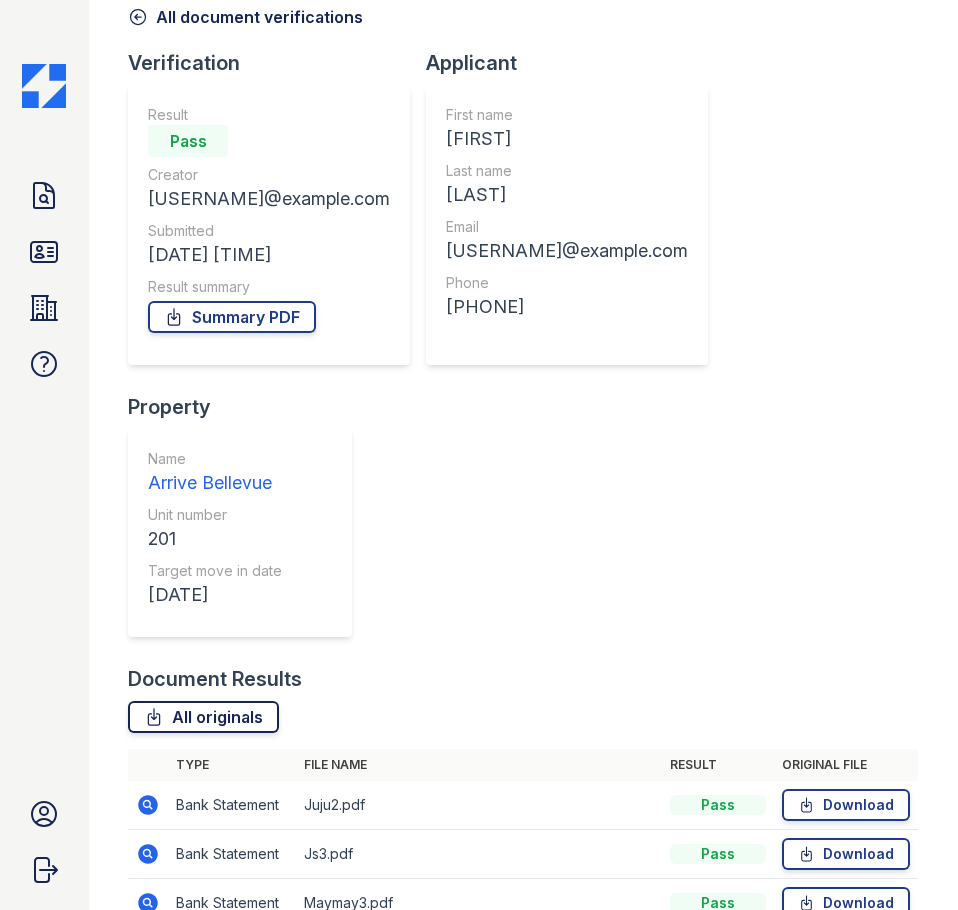 scroll, scrollTop: 205, scrollLeft: 0, axis: vertical 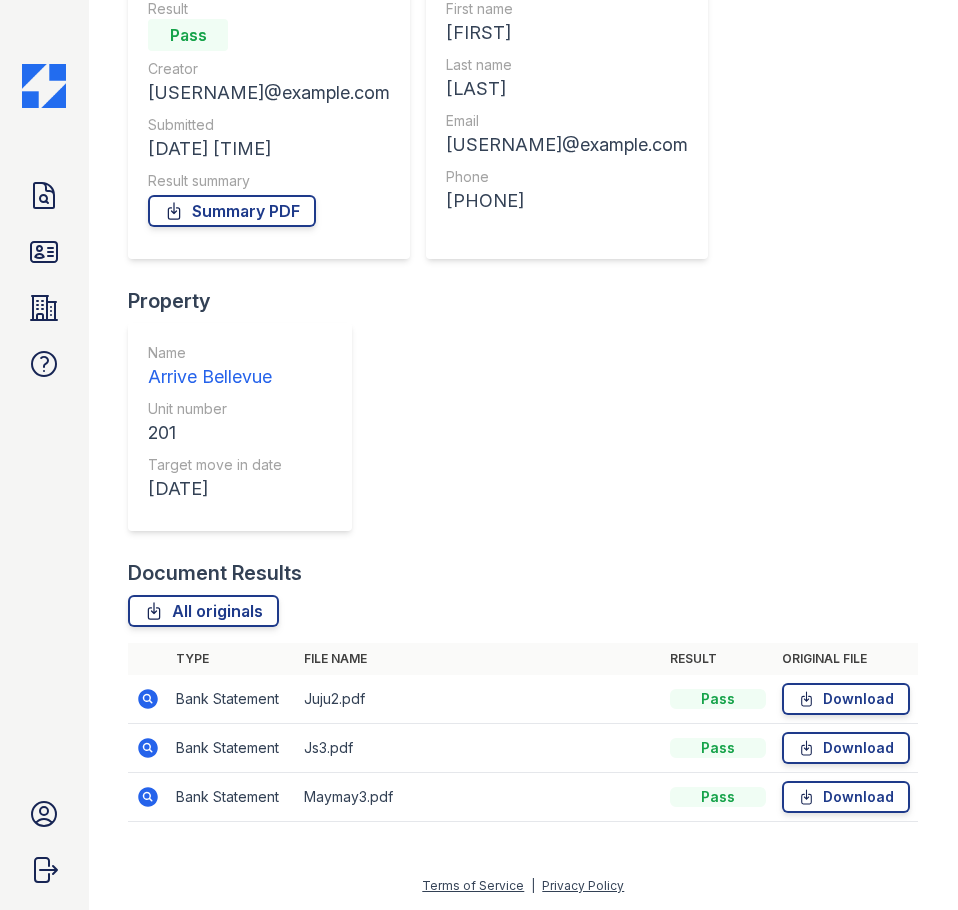 click 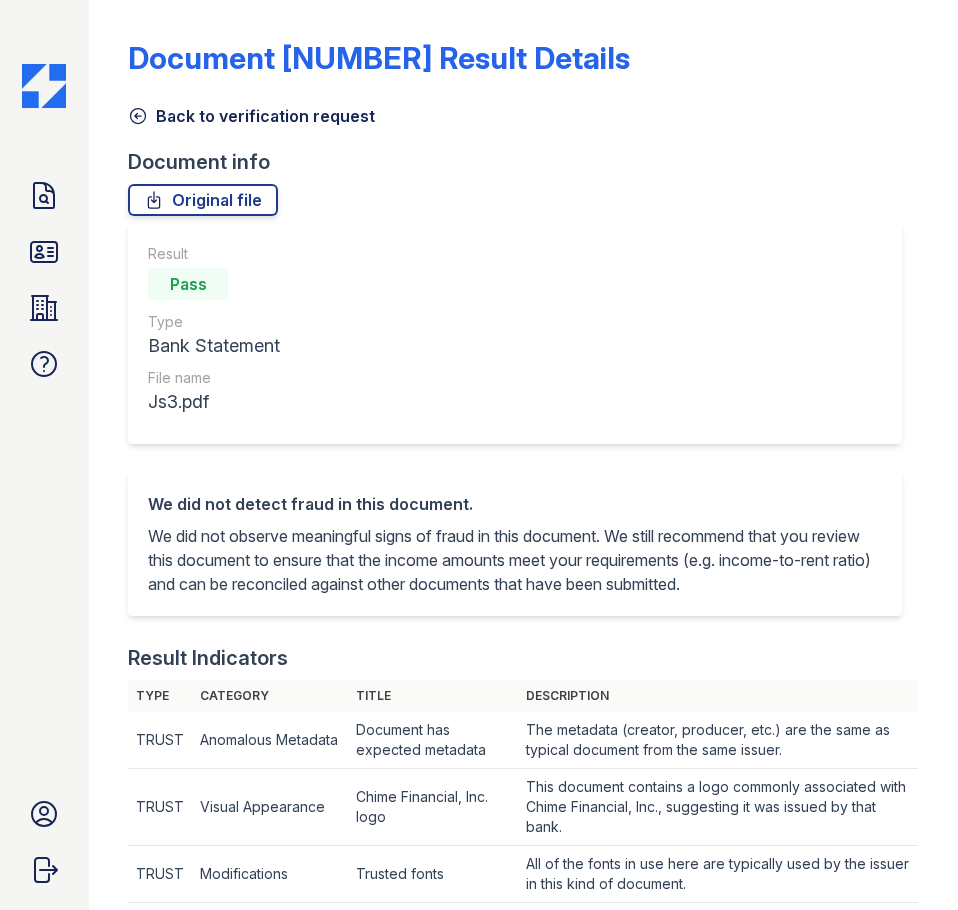 scroll, scrollTop: 0, scrollLeft: 0, axis: both 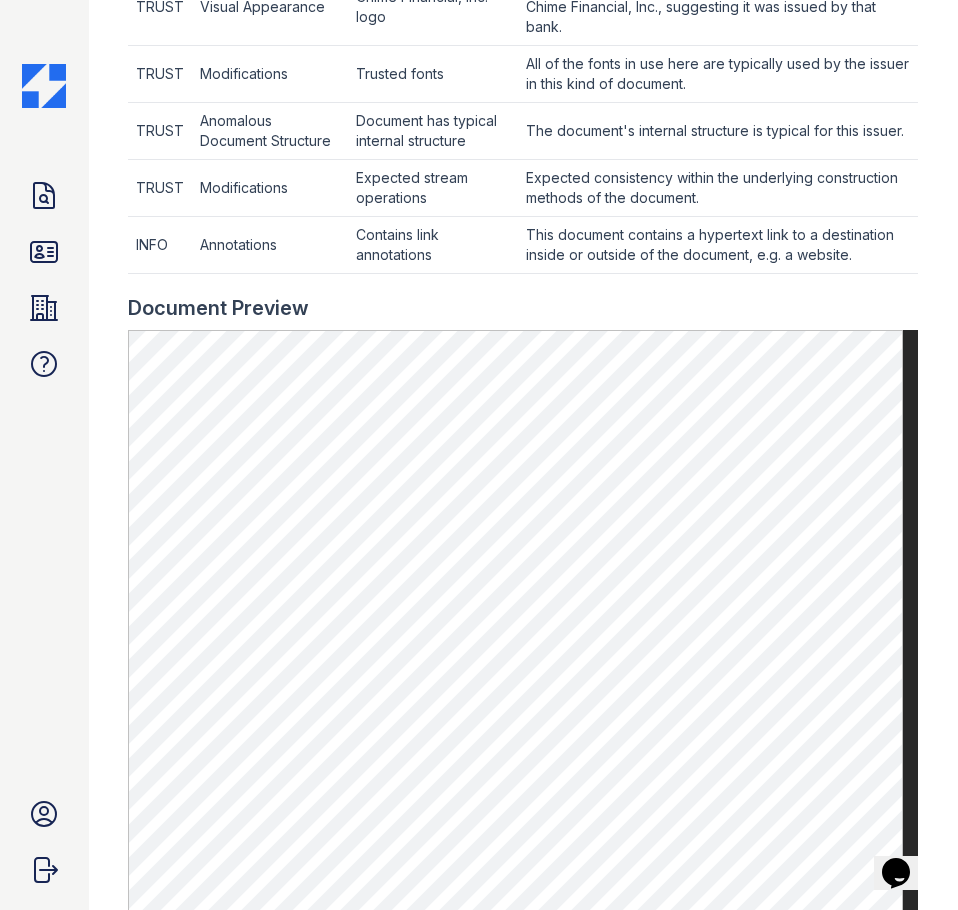 click on "This document contains a hypertext link to a destination inside or outside of the document, e.g. a website." at bounding box center (718, -60) 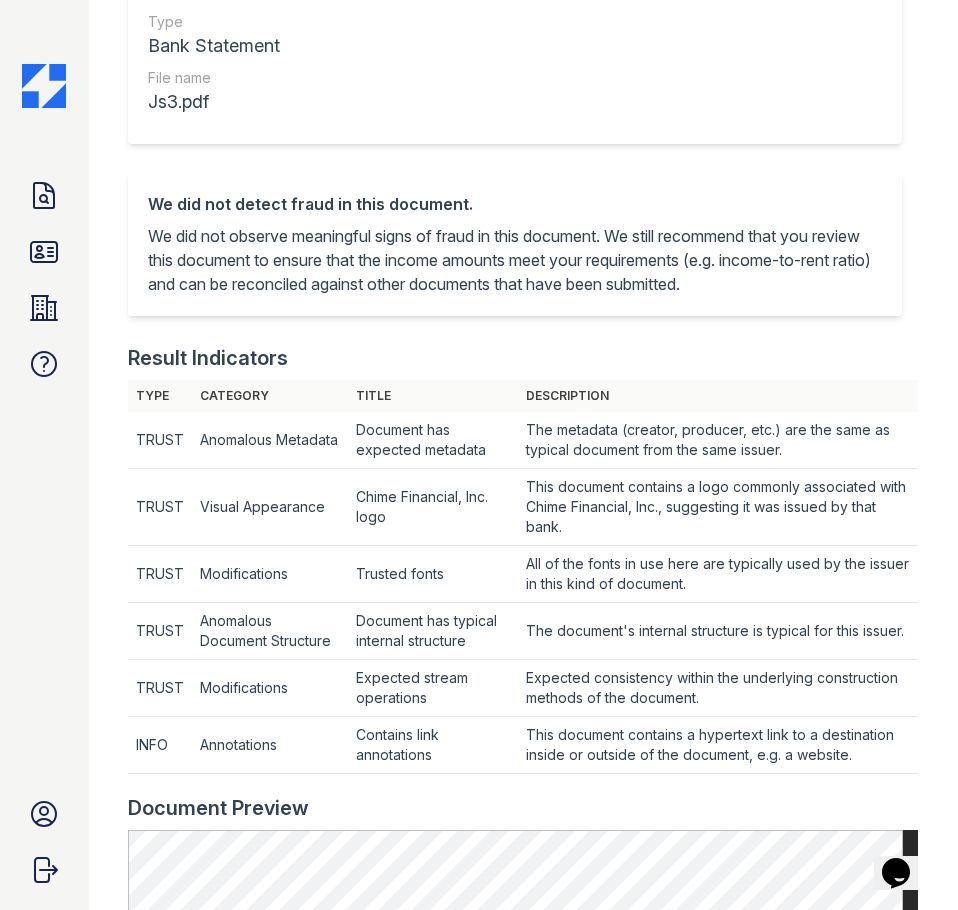scroll, scrollTop: 0, scrollLeft: 0, axis: both 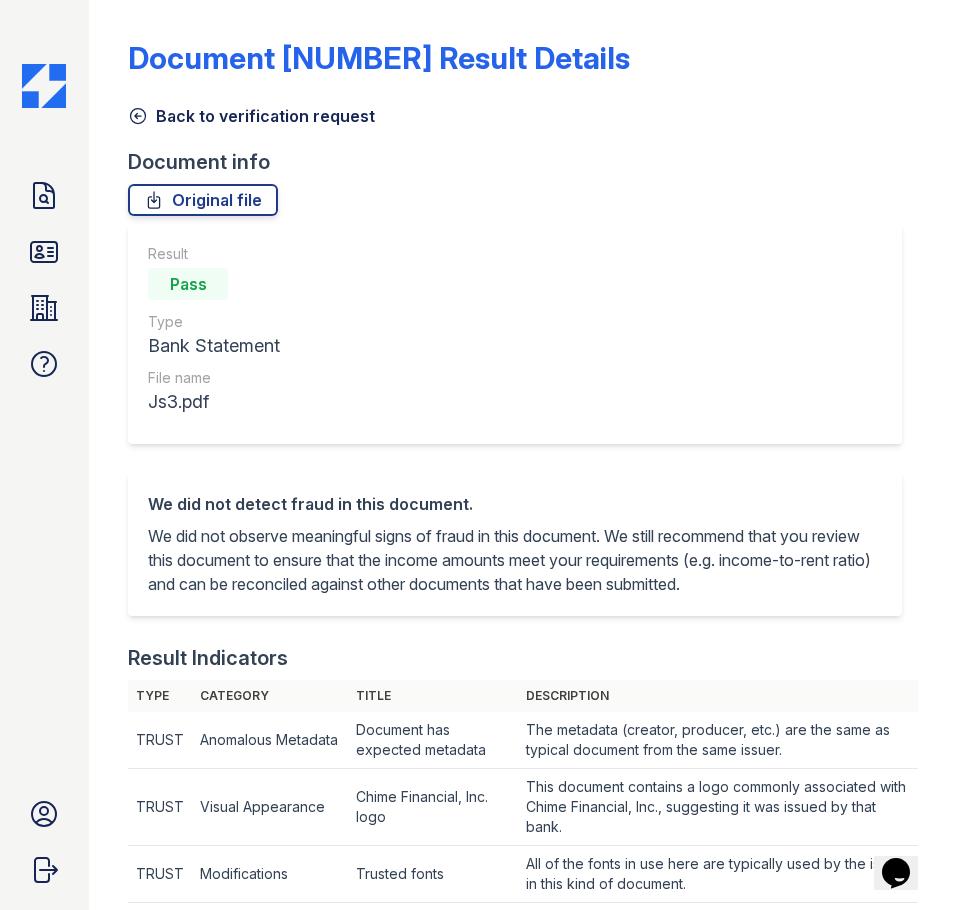 click 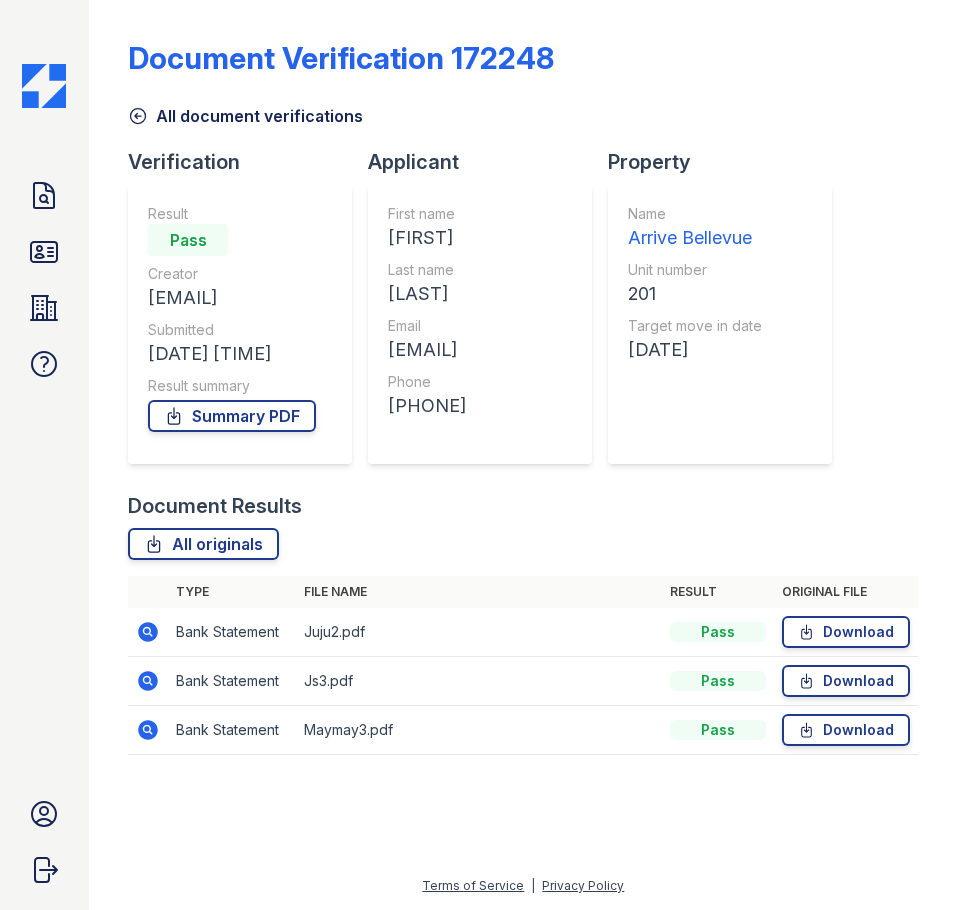 scroll, scrollTop: 205, scrollLeft: 0, axis: vertical 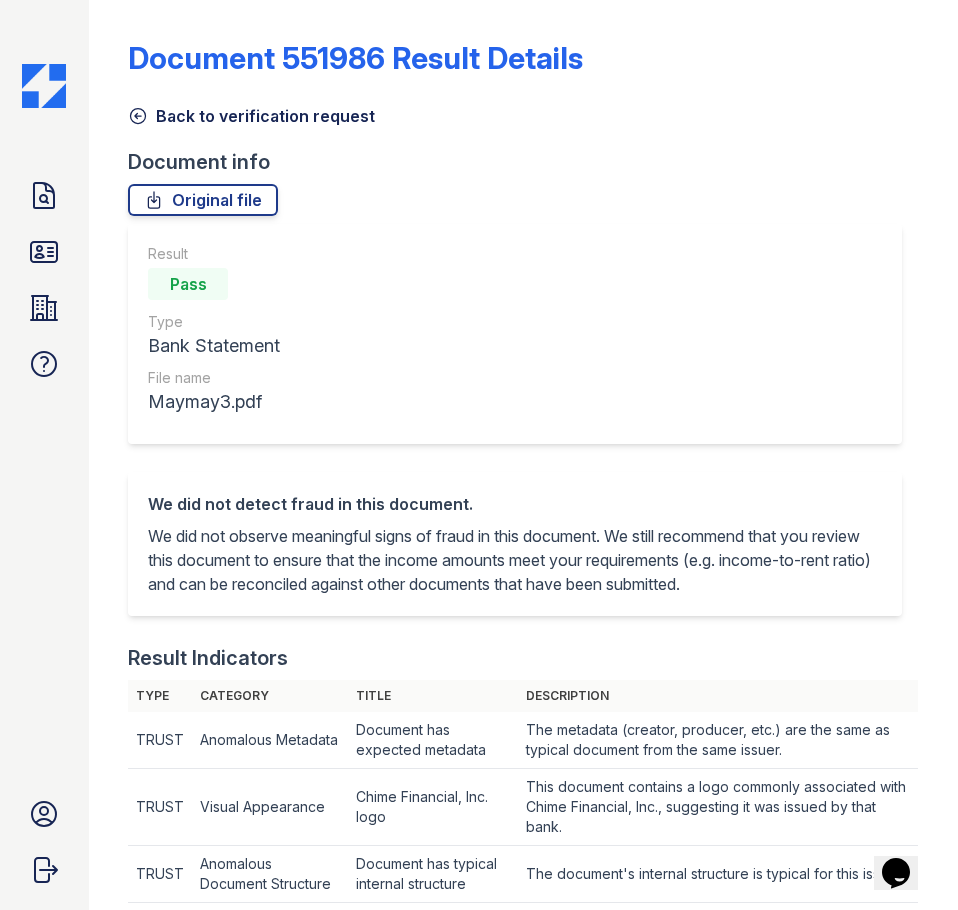 click on "Back to verification request" at bounding box center (251, 116) 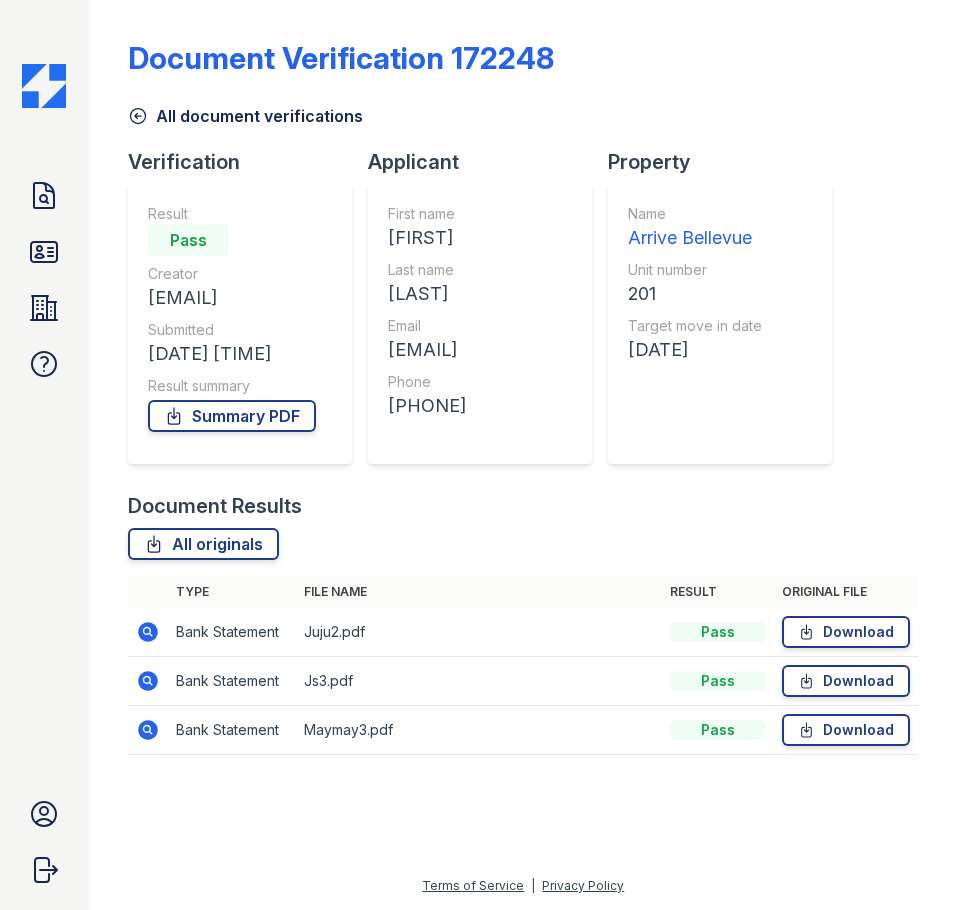 scroll, scrollTop: 205, scrollLeft: 0, axis: vertical 